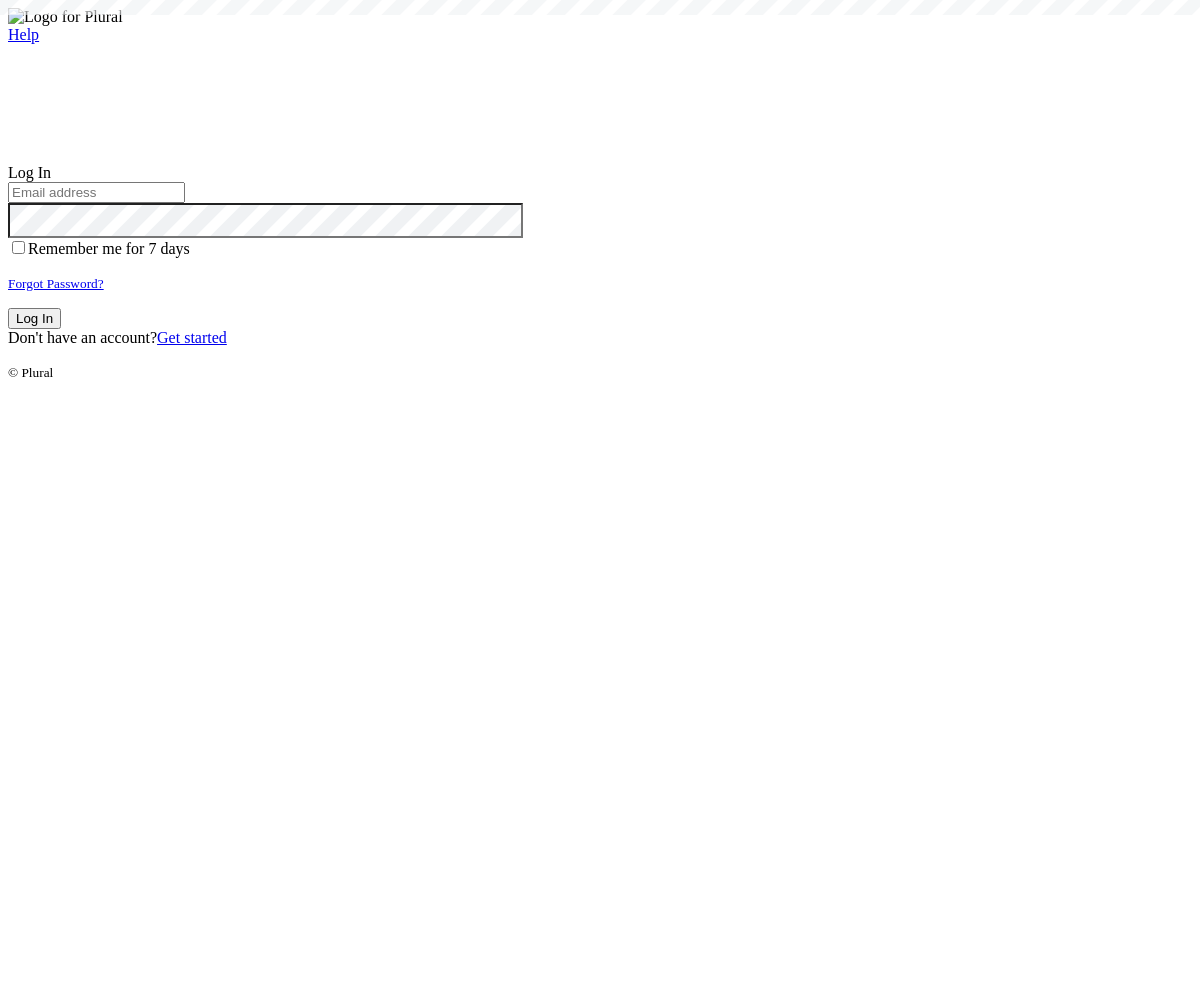 scroll, scrollTop: 0, scrollLeft: 0, axis: both 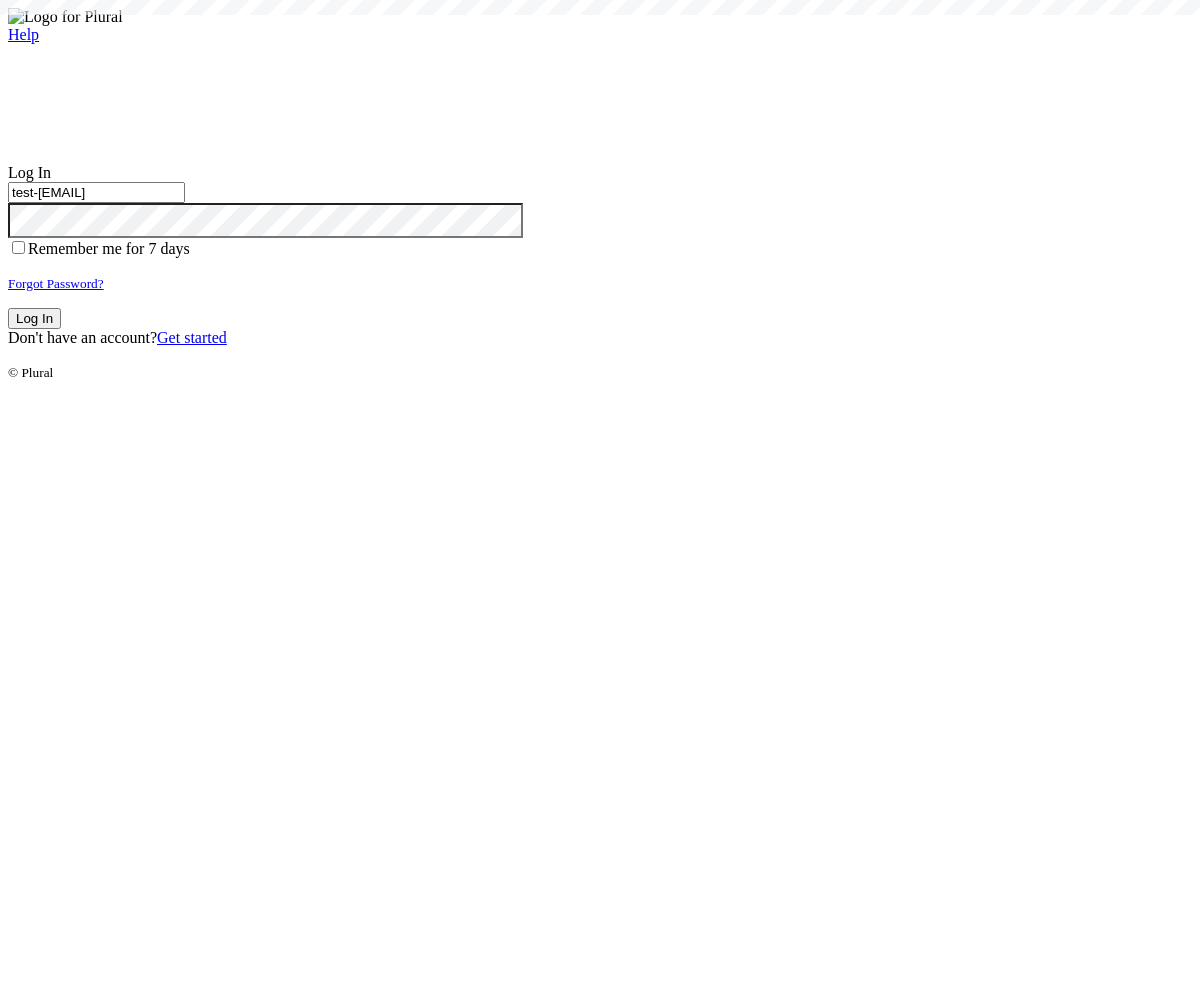 type on "test-[EMAIL]" 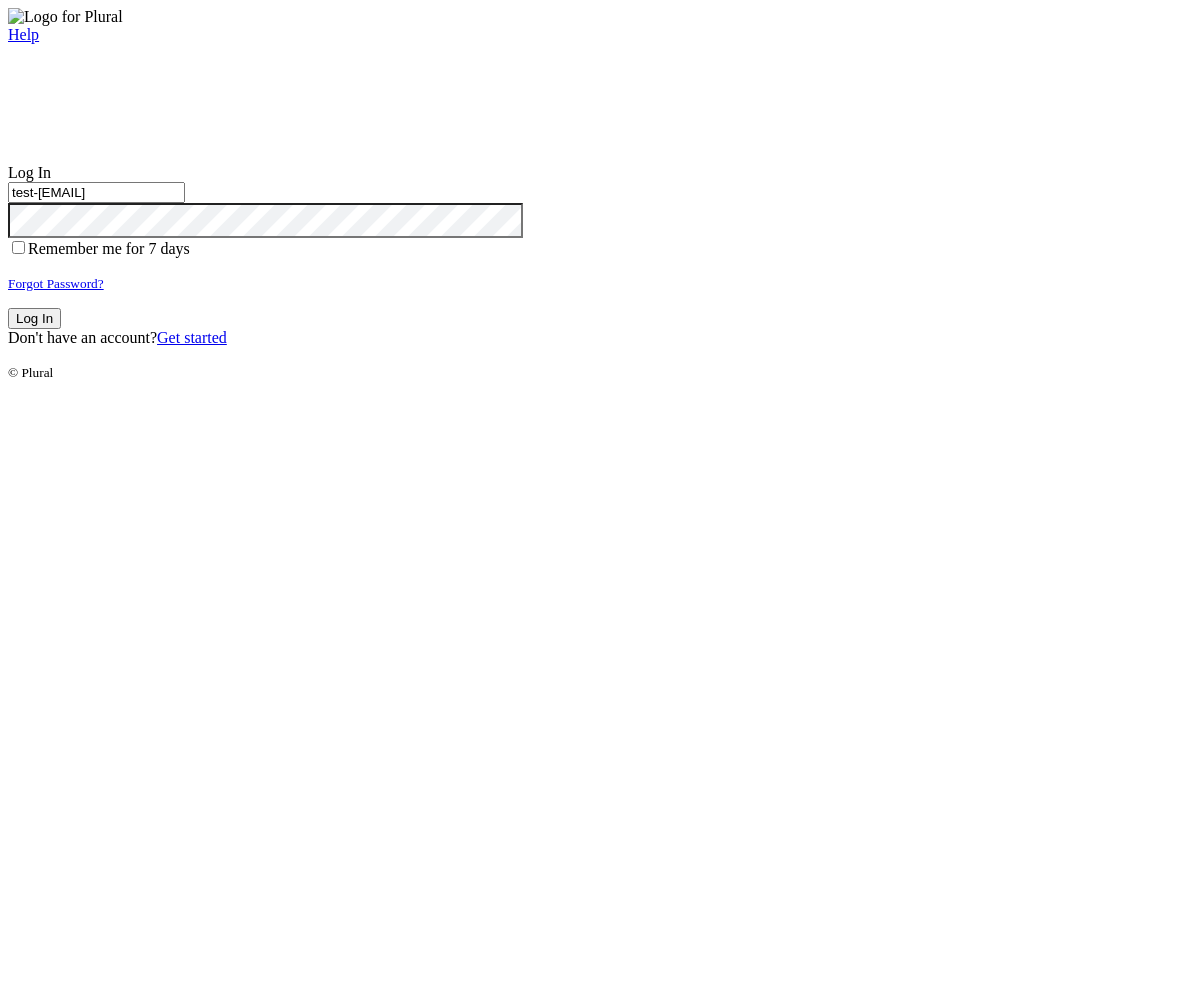 click on "Log In" at bounding box center [34, 318] 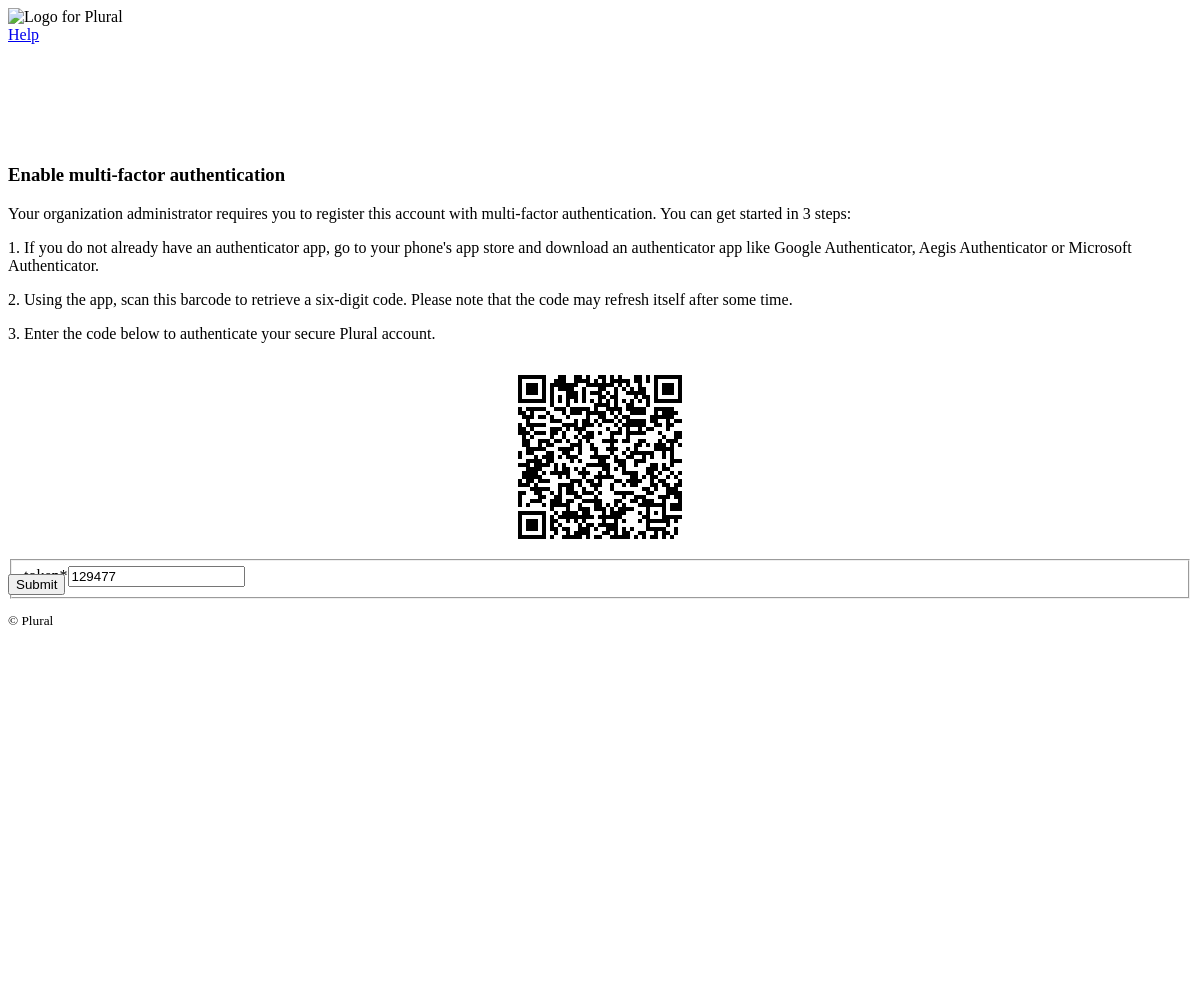 type on "129477" 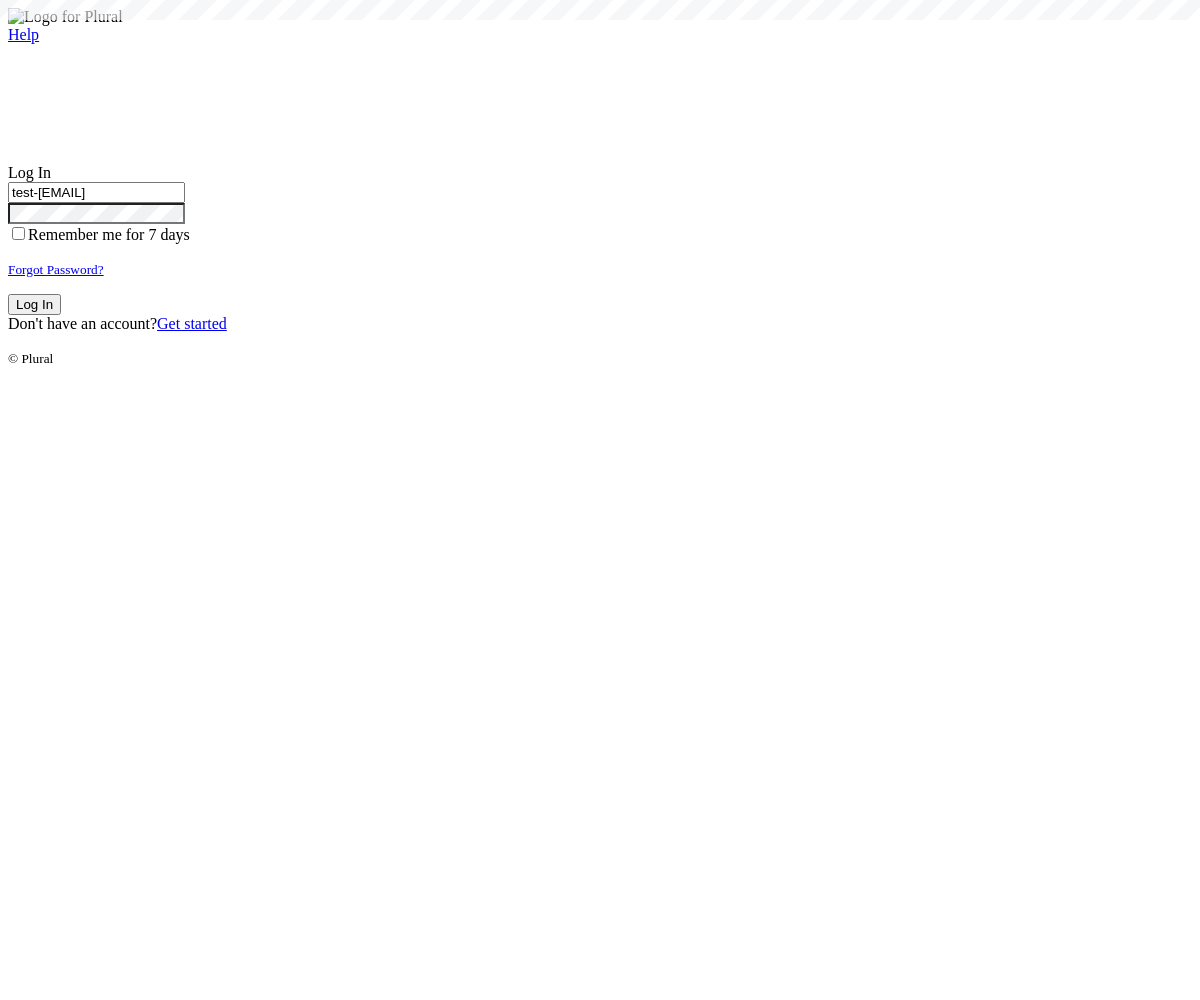 type on "test-1754411944-3@civiceagle.com" 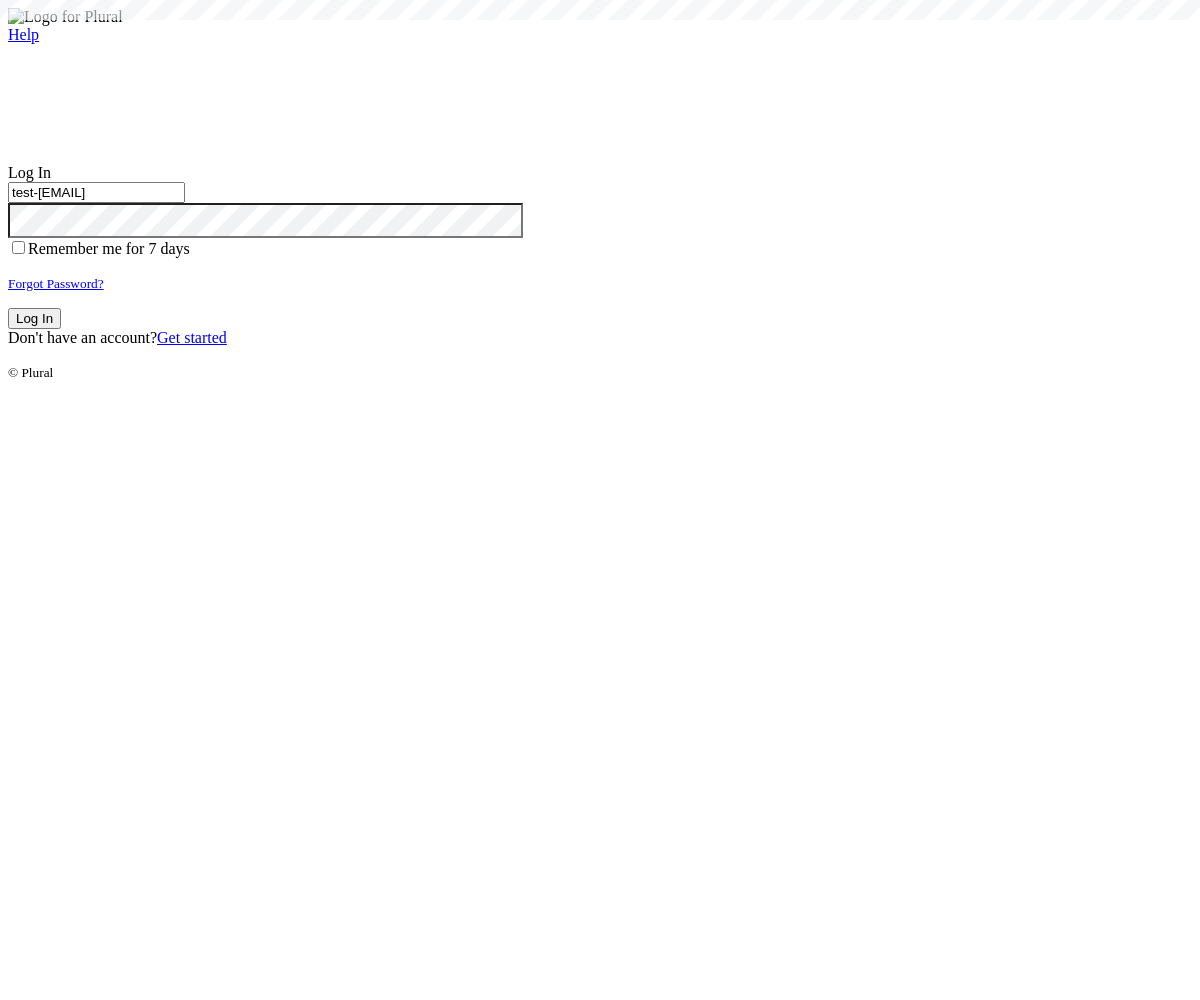 click on "Log In" at bounding box center [34, 318] 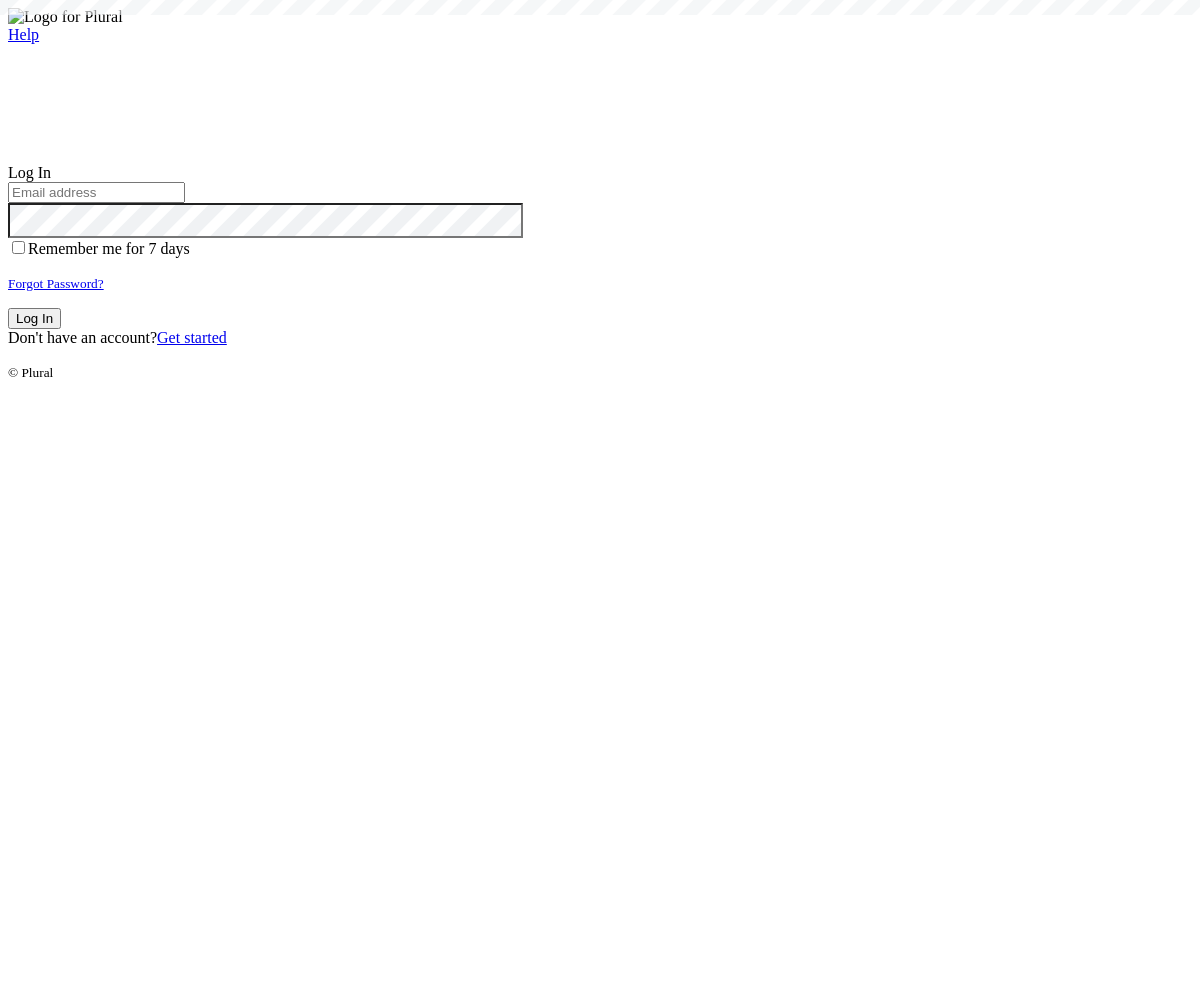 scroll, scrollTop: 0, scrollLeft: 0, axis: both 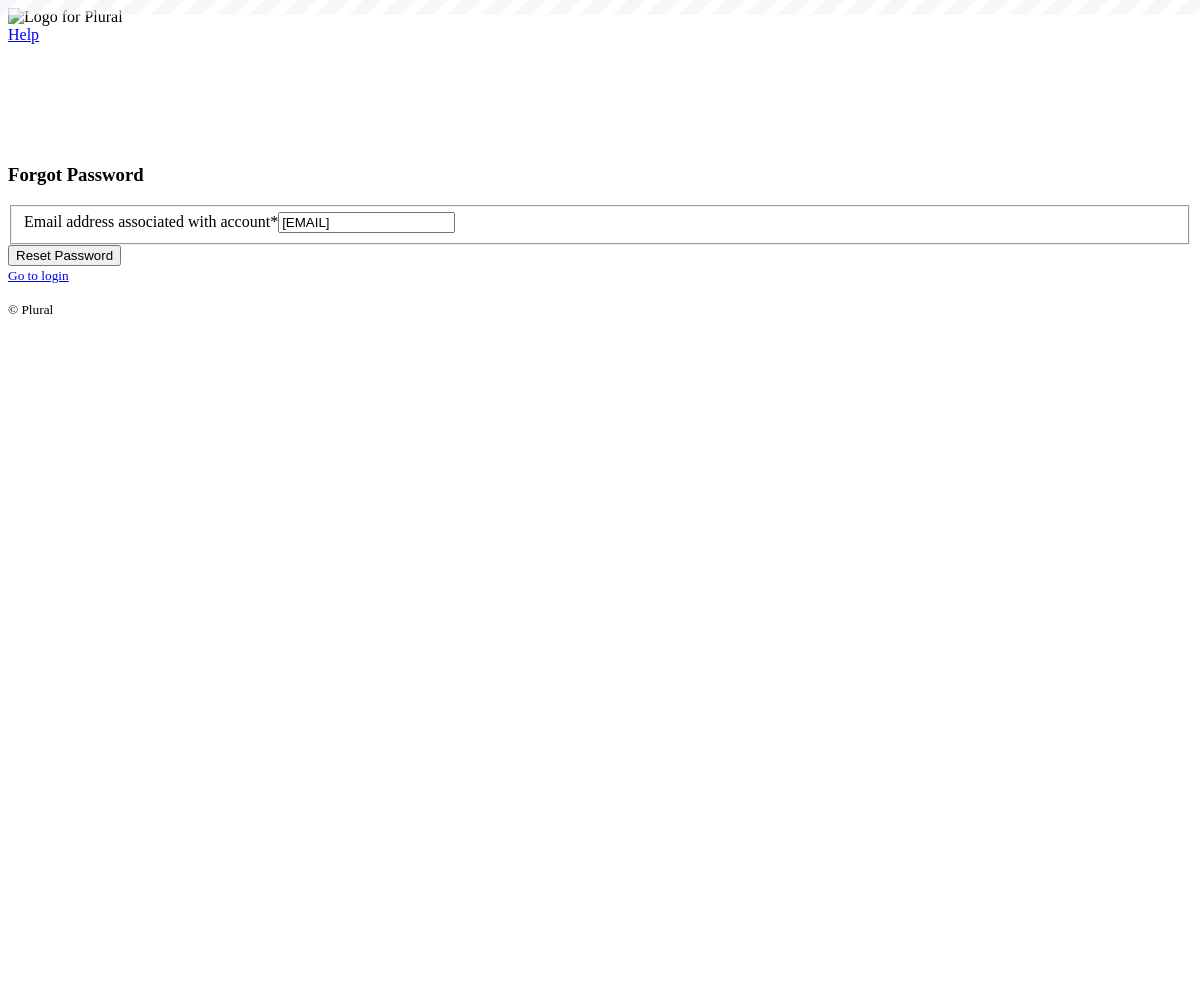 type on "test-1754411949-6@civiceagle.com" 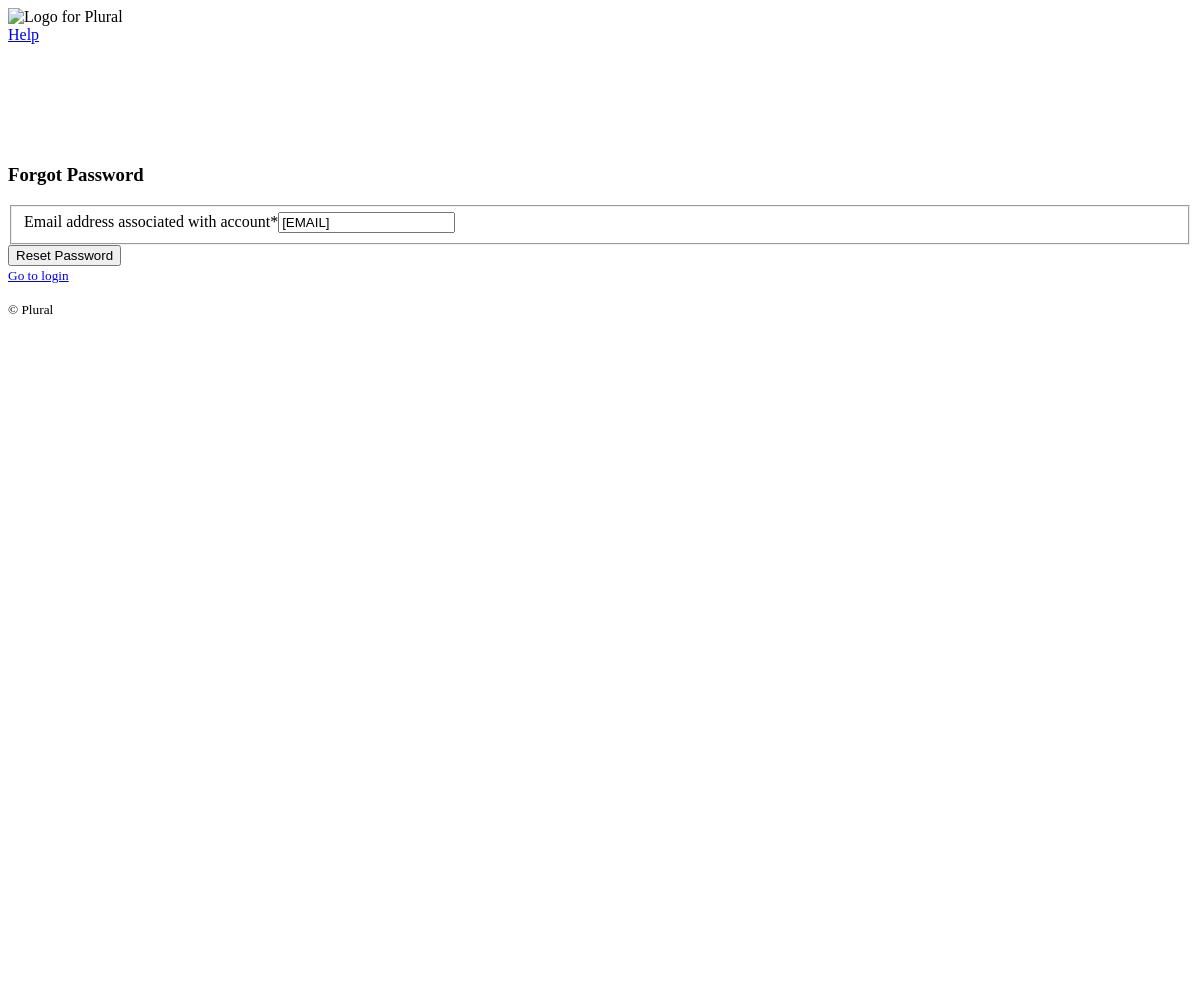 click on "Reset Password" at bounding box center [64, 255] 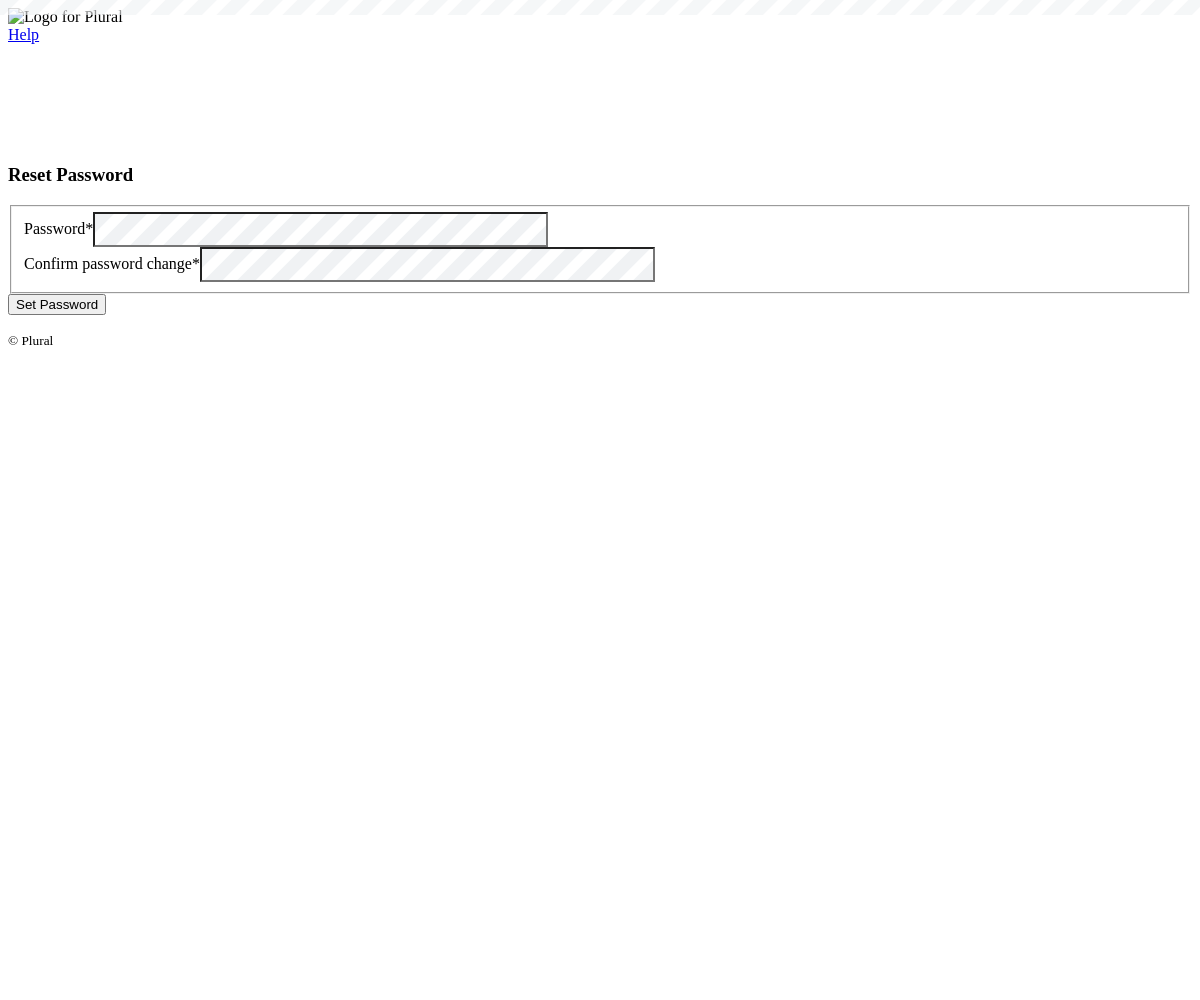 scroll, scrollTop: 0, scrollLeft: 0, axis: both 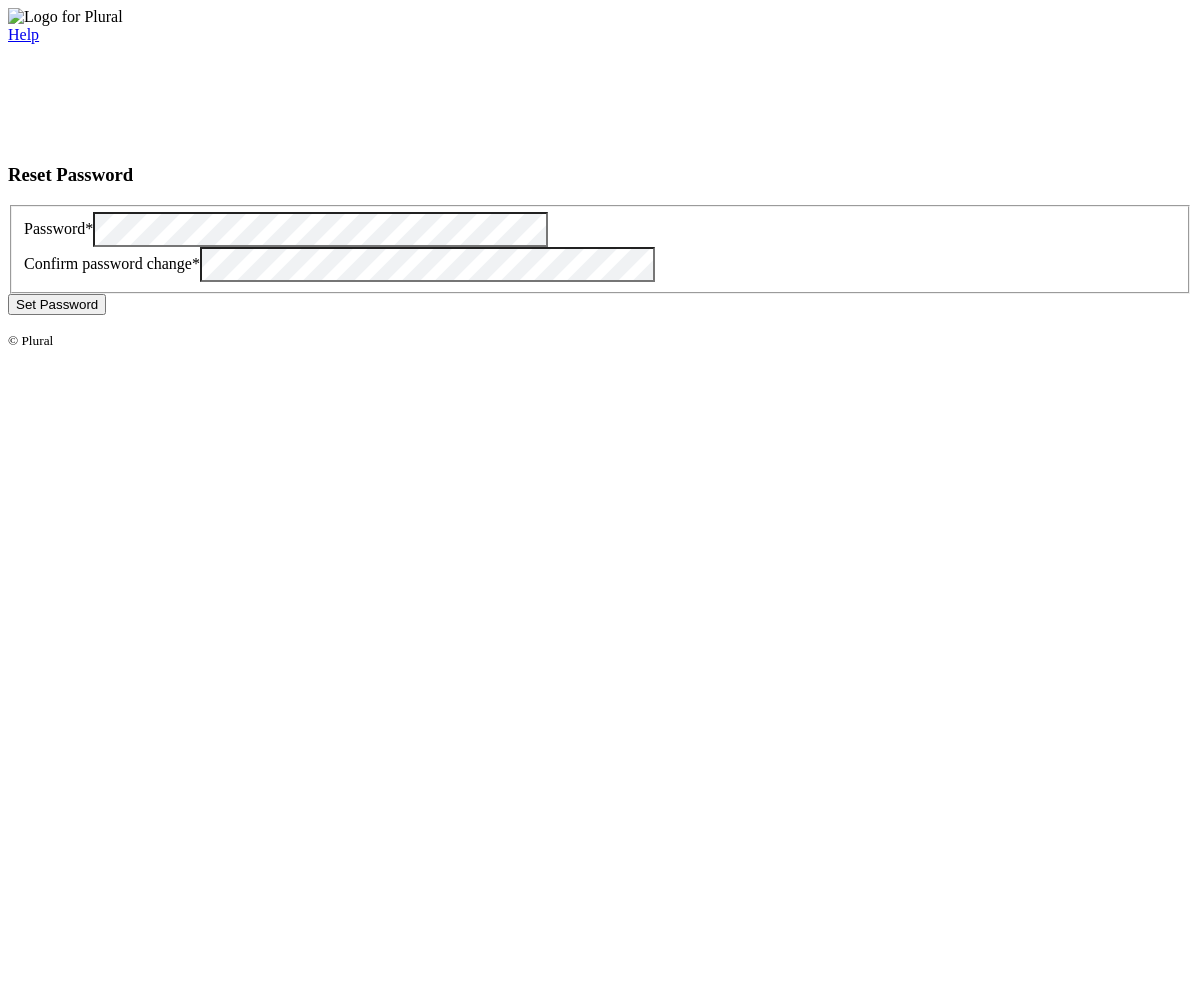 click on "Set Password" at bounding box center [57, 304] 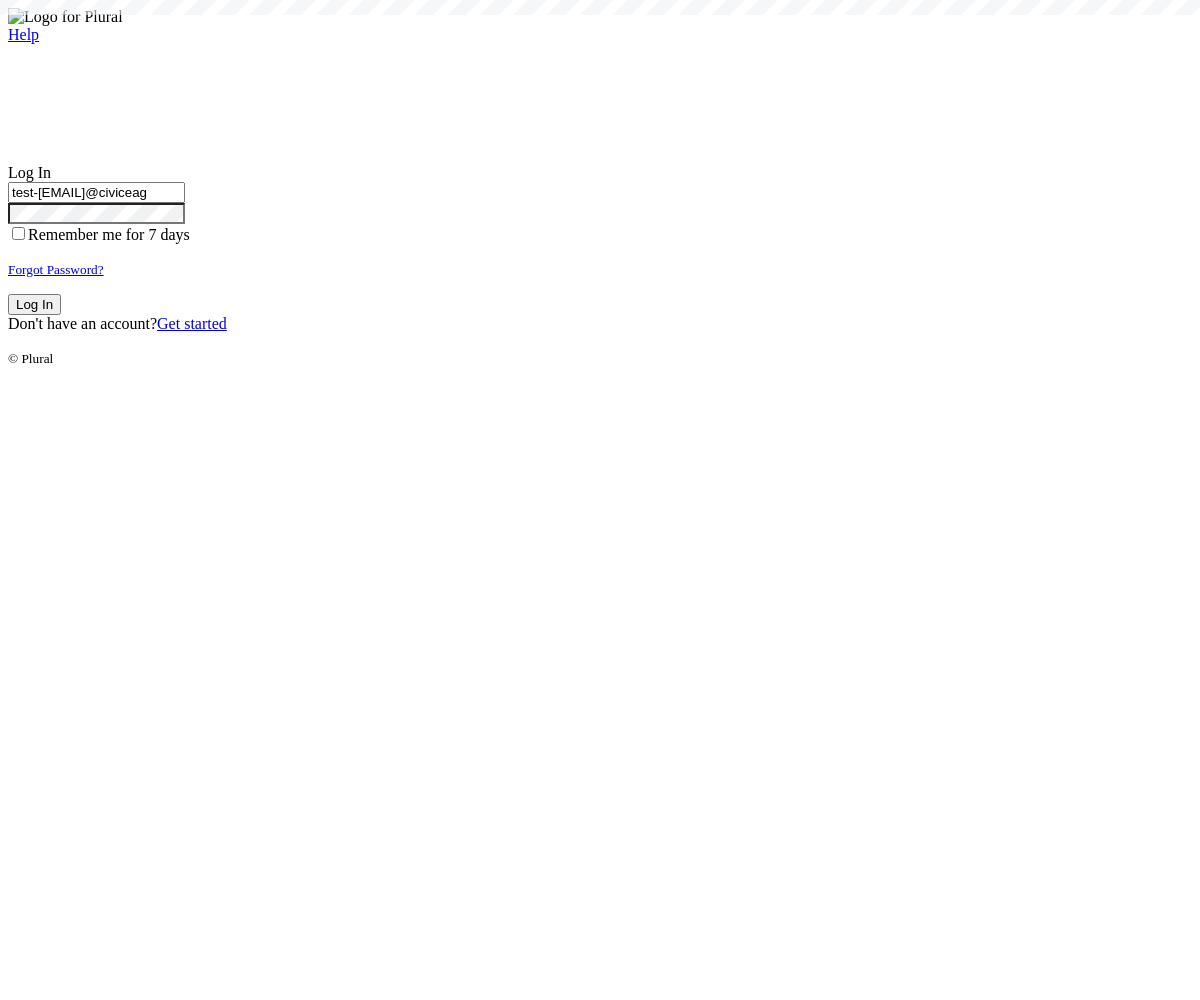scroll, scrollTop: 0, scrollLeft: 0, axis: both 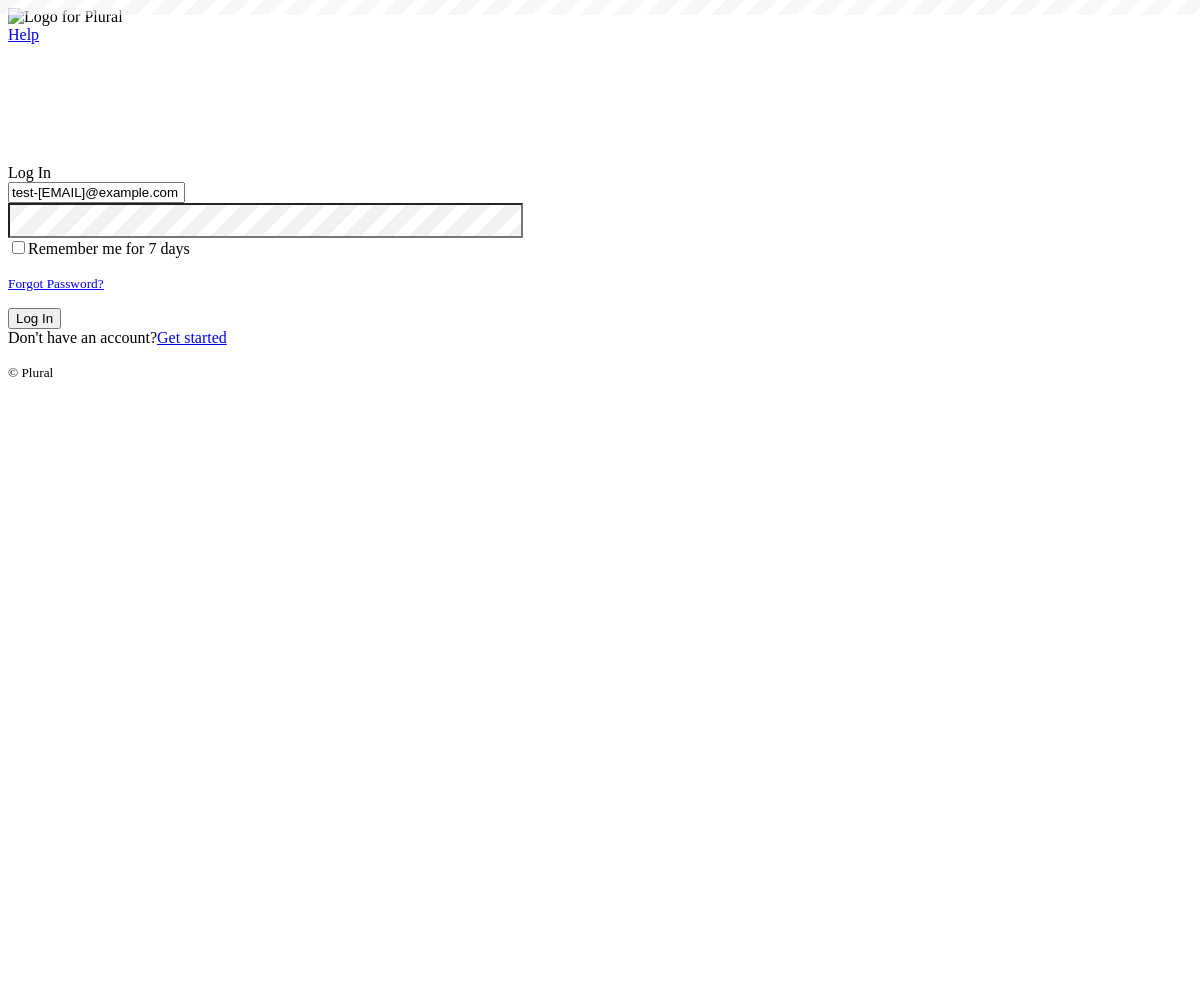 type on "test-[EMAIL]@example.com" 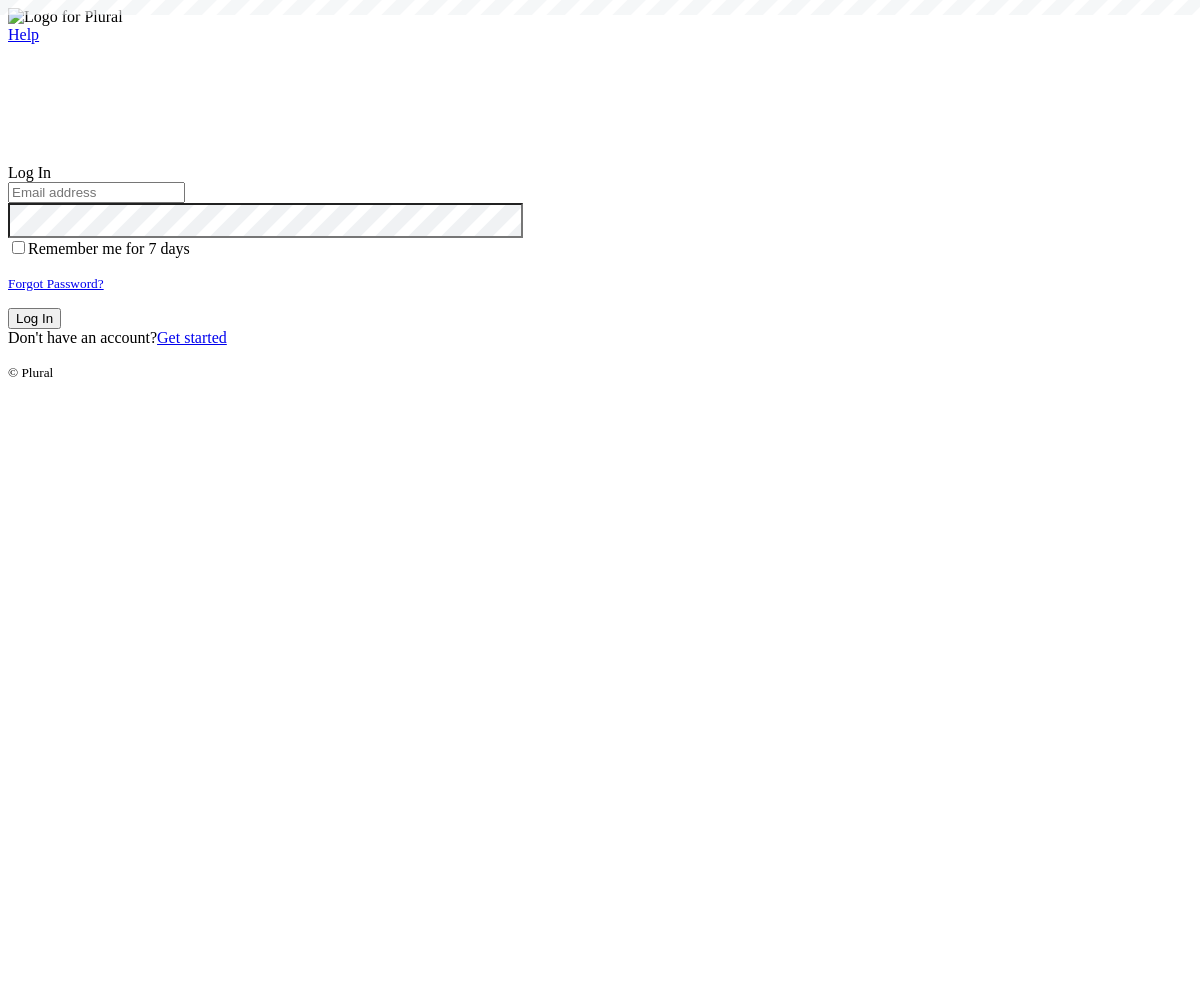 scroll, scrollTop: 0, scrollLeft: 0, axis: both 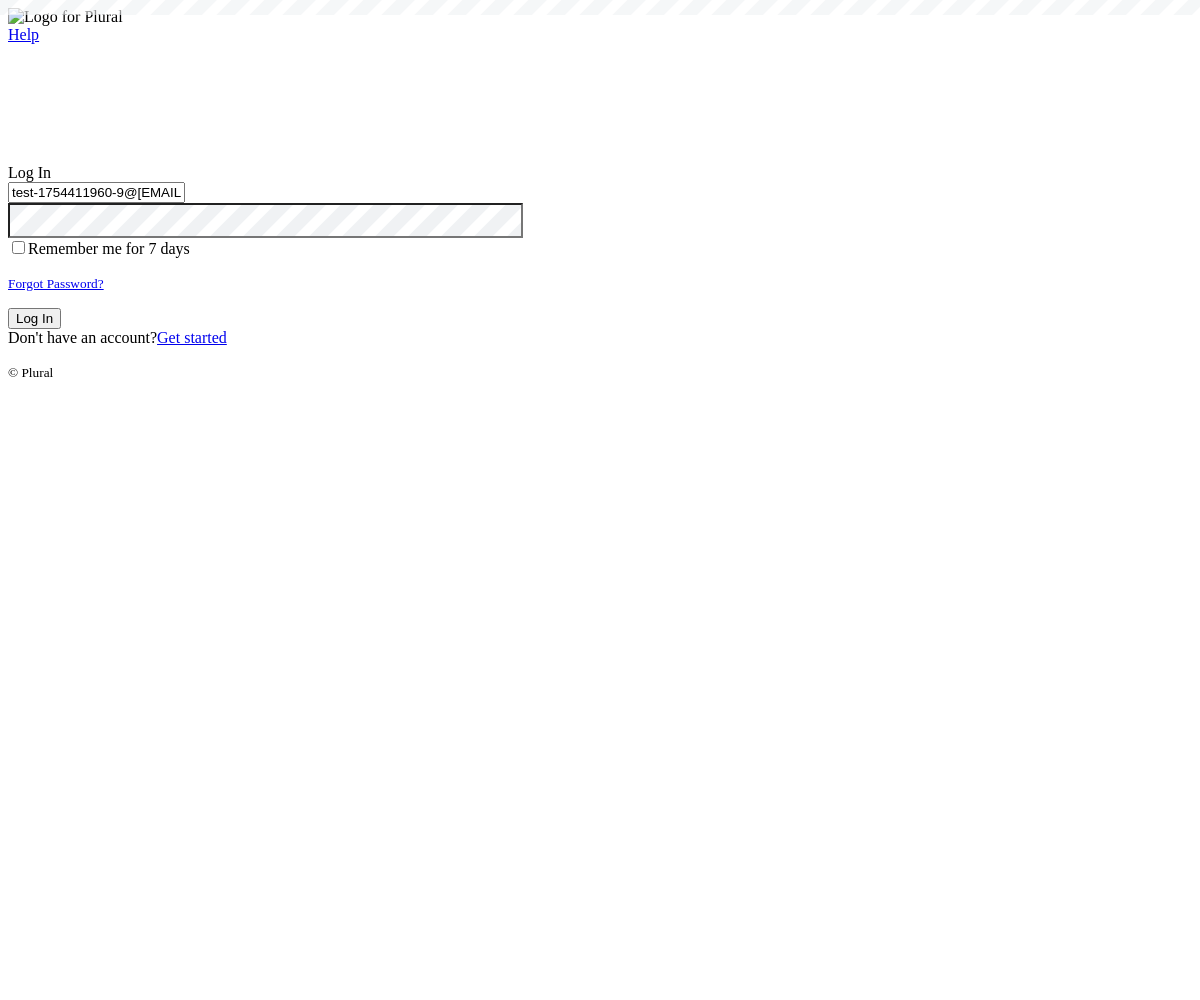 type on "test-1754411960-9@[EMAIL]" 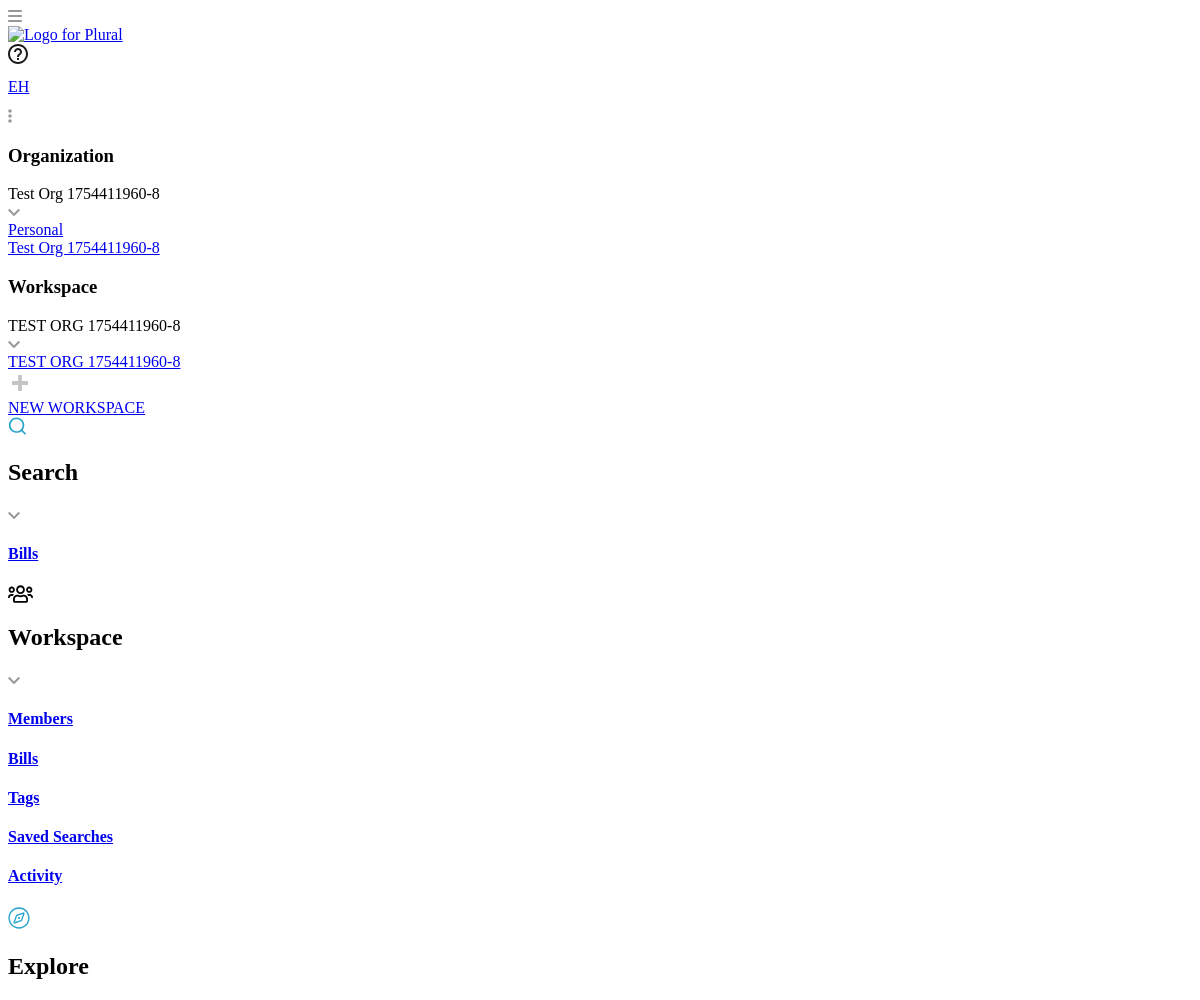 click on "California Financing Law: enforcement and penalties." at bounding box center [600, 2225] 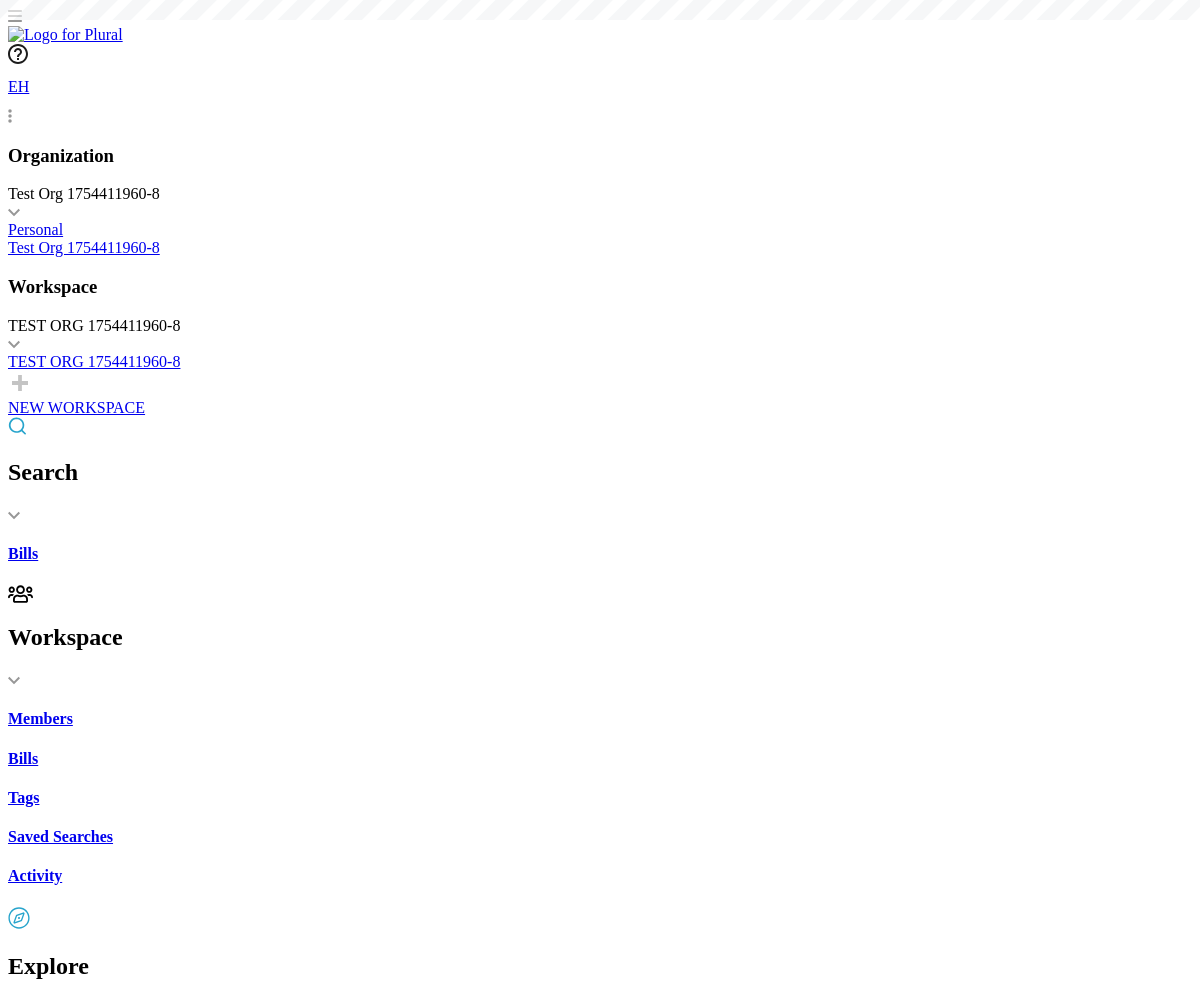 click on "Share" at bounding box center [47, 1707] 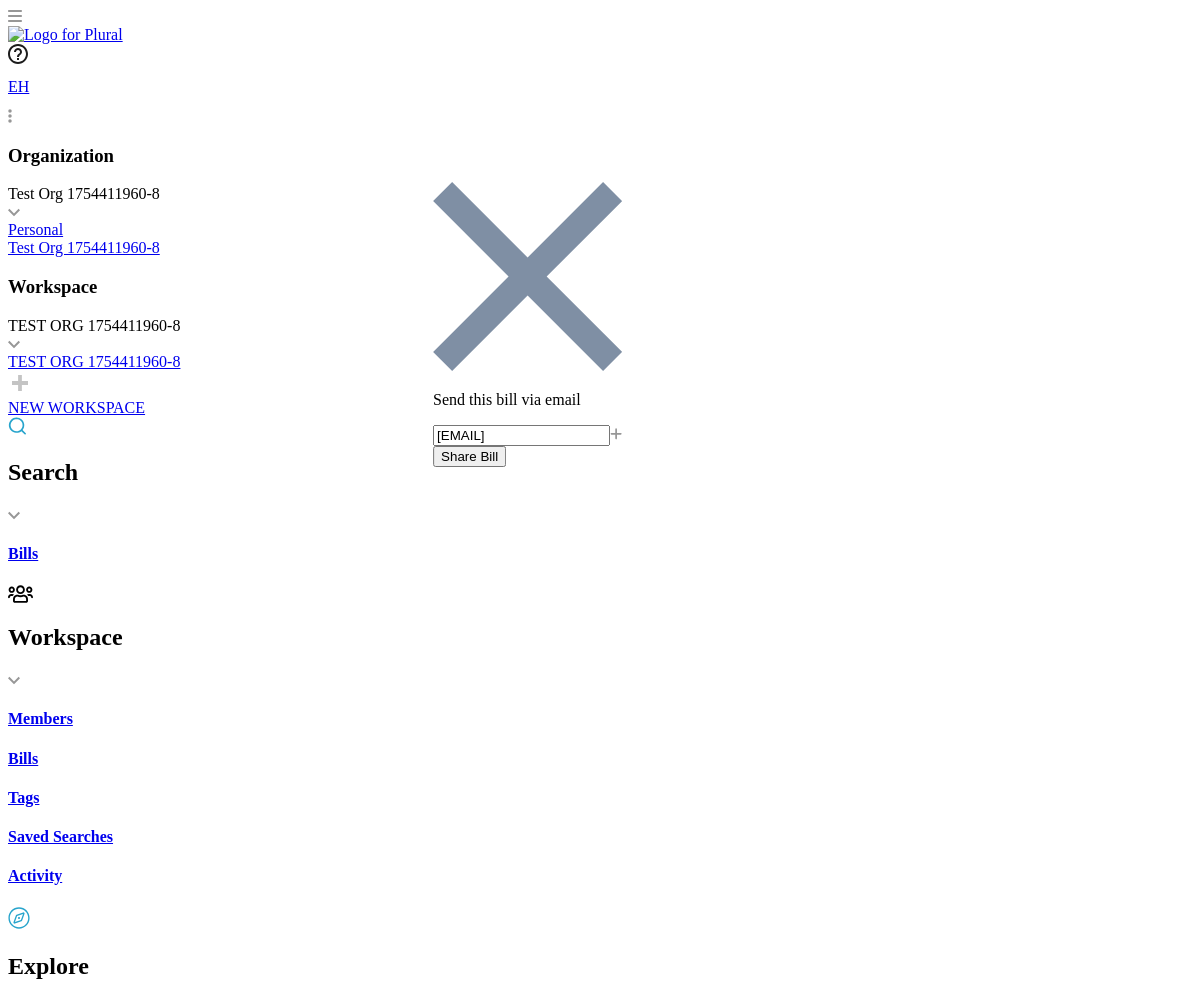 type on "[EMAIL]" 